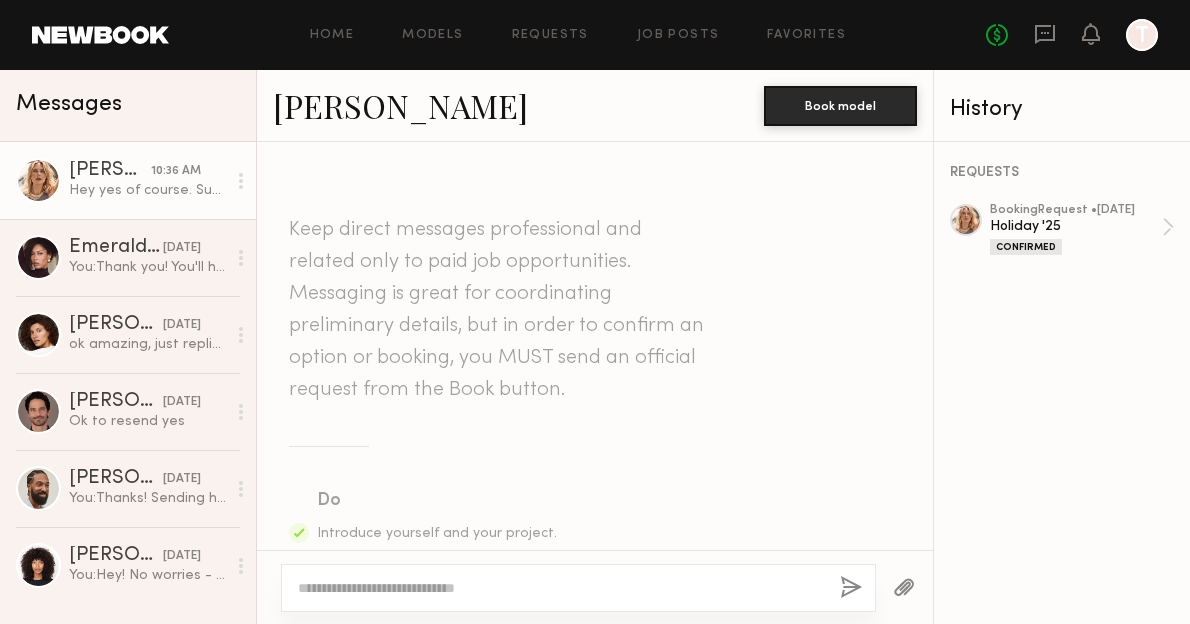 scroll, scrollTop: 0, scrollLeft: 0, axis: both 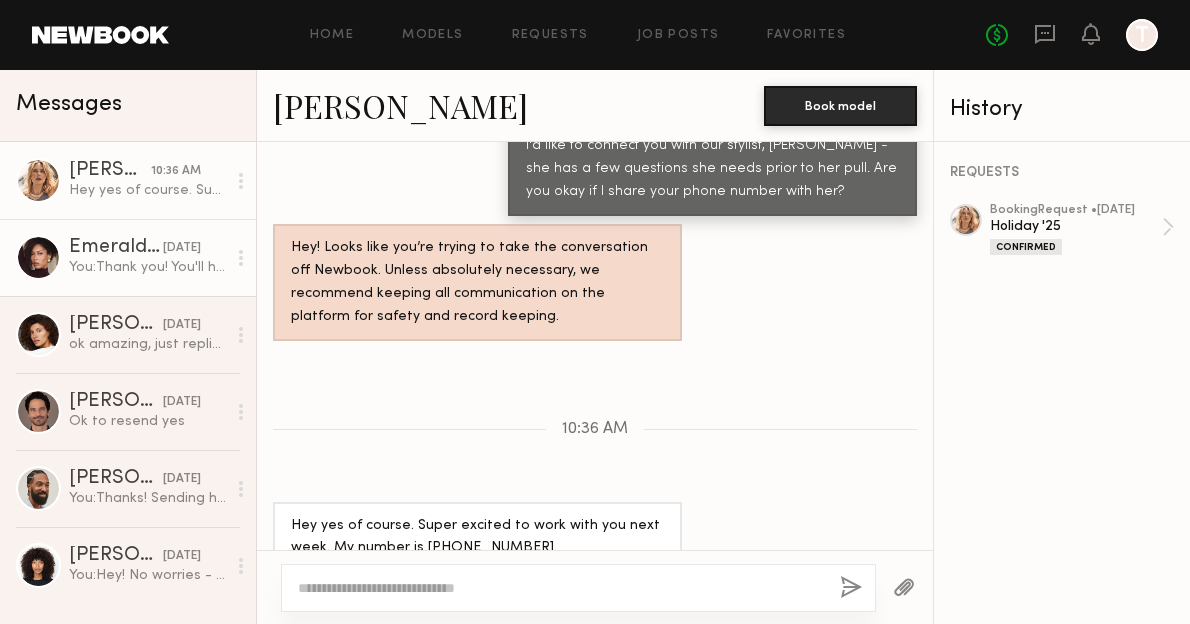 click on "You:  Thank you! You'll hear from her soon" 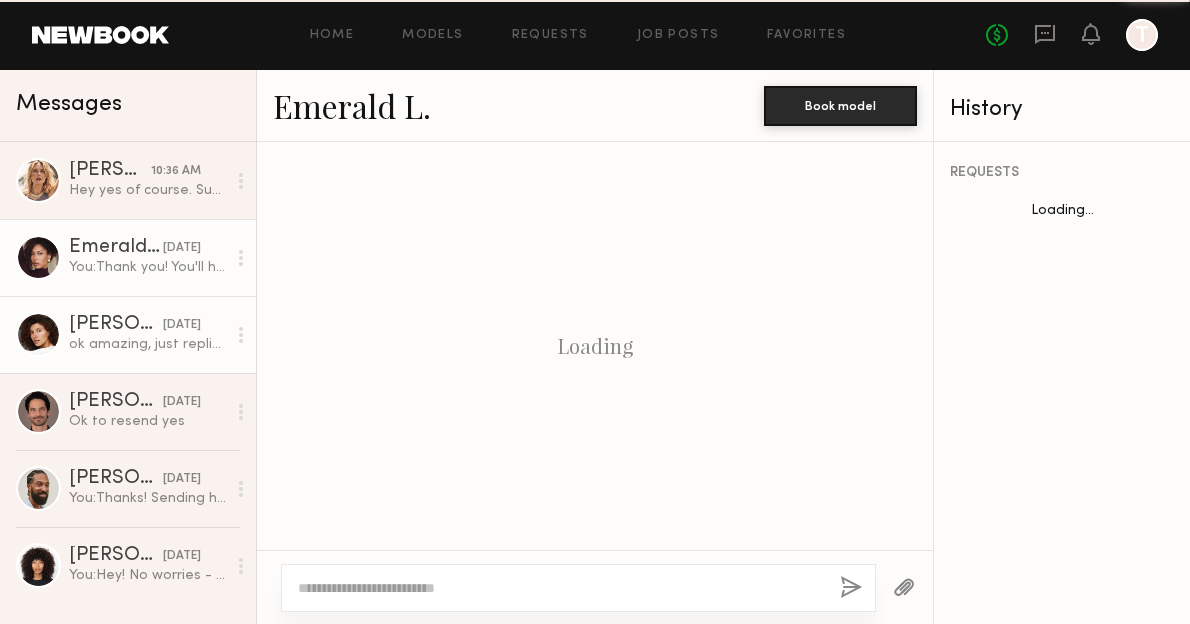 scroll, scrollTop: 2114, scrollLeft: 0, axis: vertical 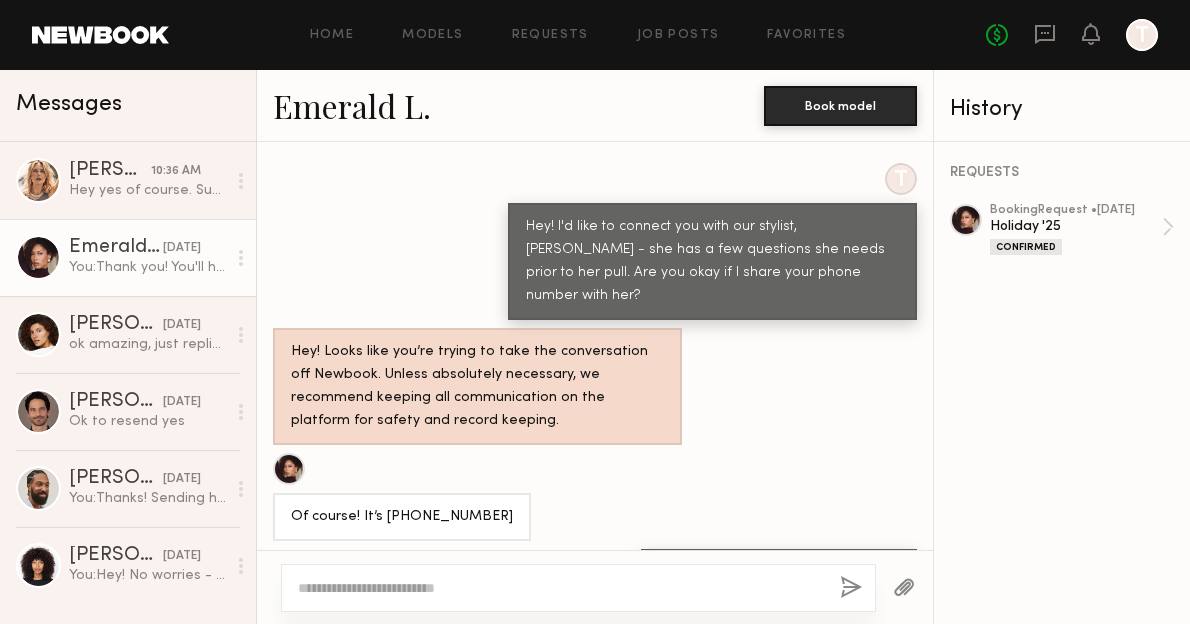 drag, startPoint x: 673, startPoint y: 507, endPoint x: 904, endPoint y: 514, distance: 231.10603 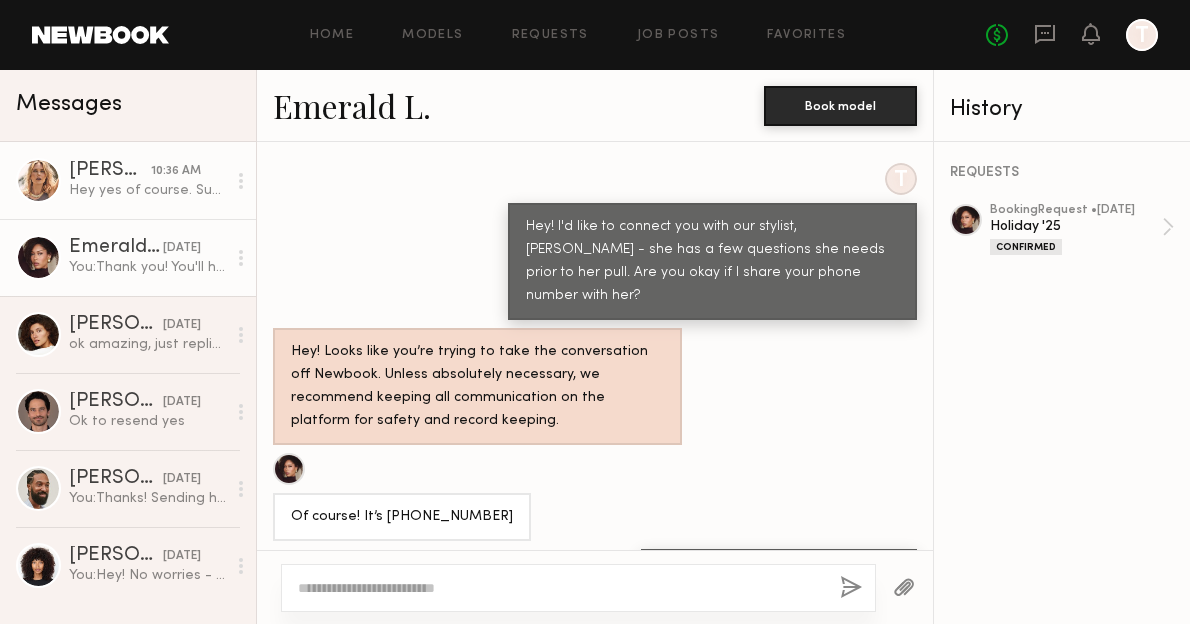 click on "Anastassija M. 10:36 AM Hey yes of course. Super excited to work with you next week. My number is 646-248-2299." 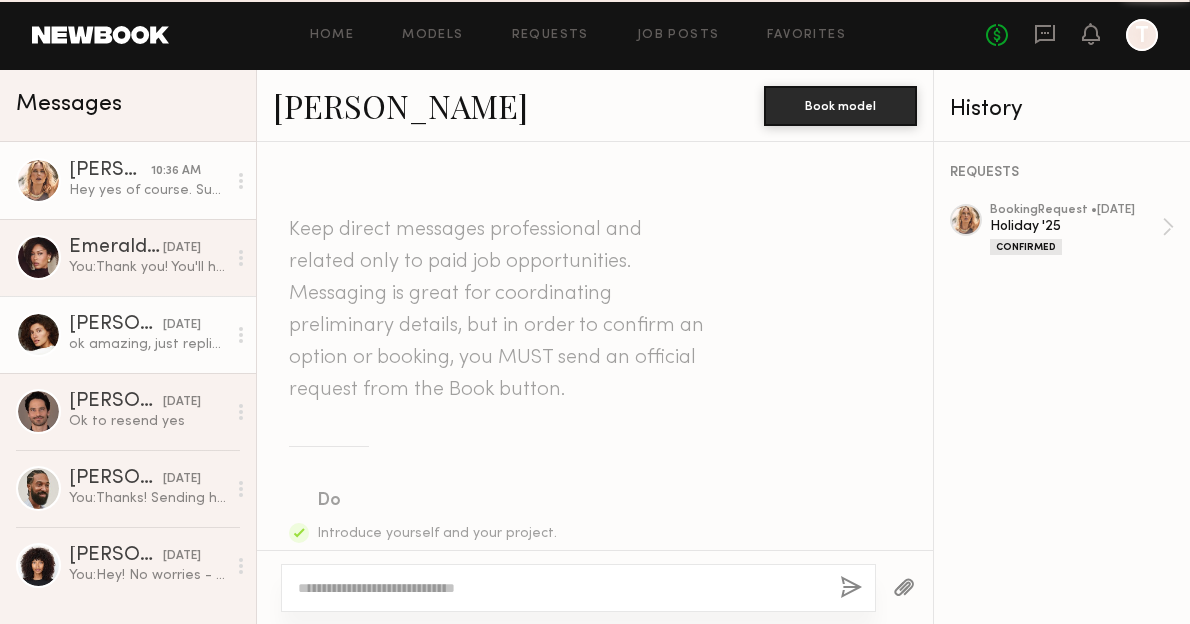 scroll, scrollTop: 1111, scrollLeft: 0, axis: vertical 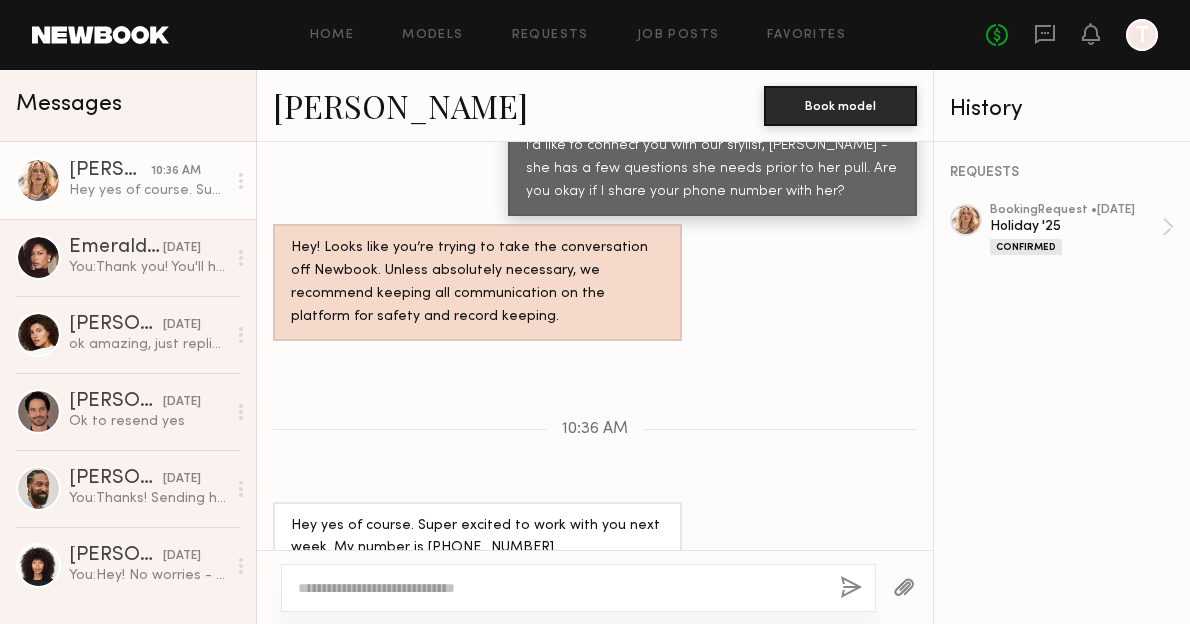 click 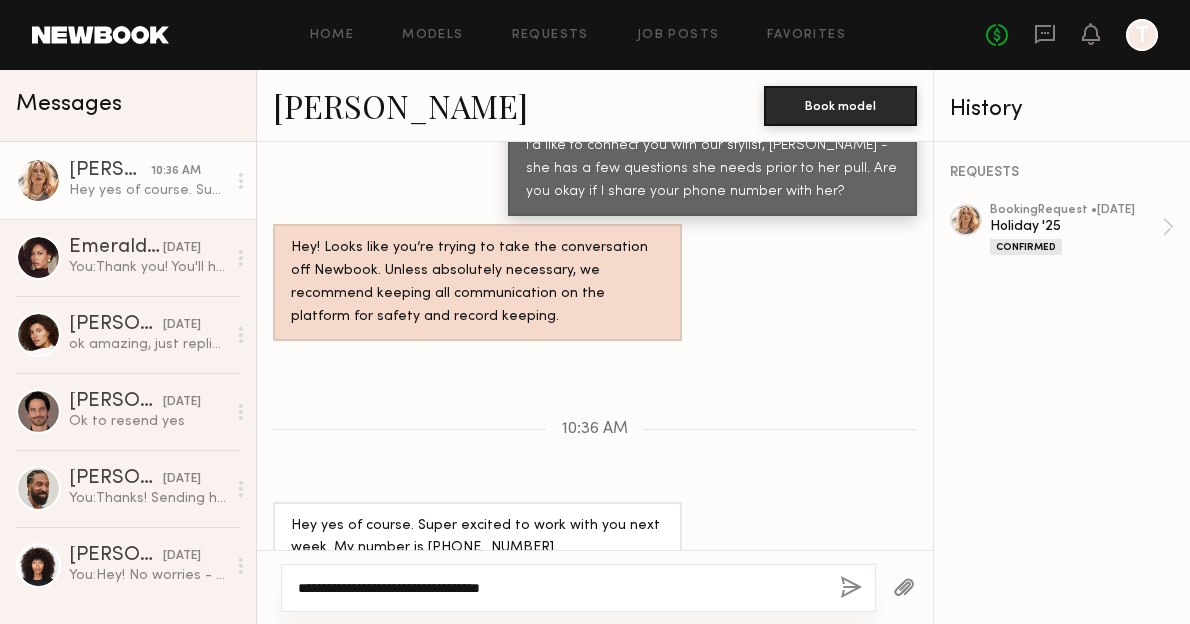 type on "**********" 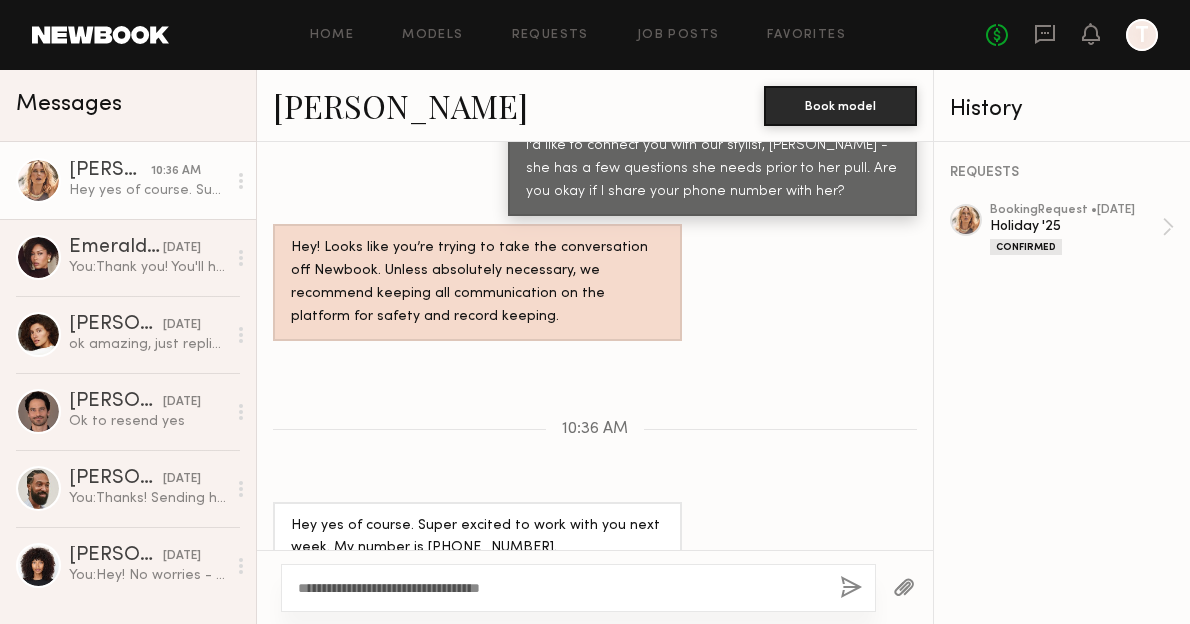 click 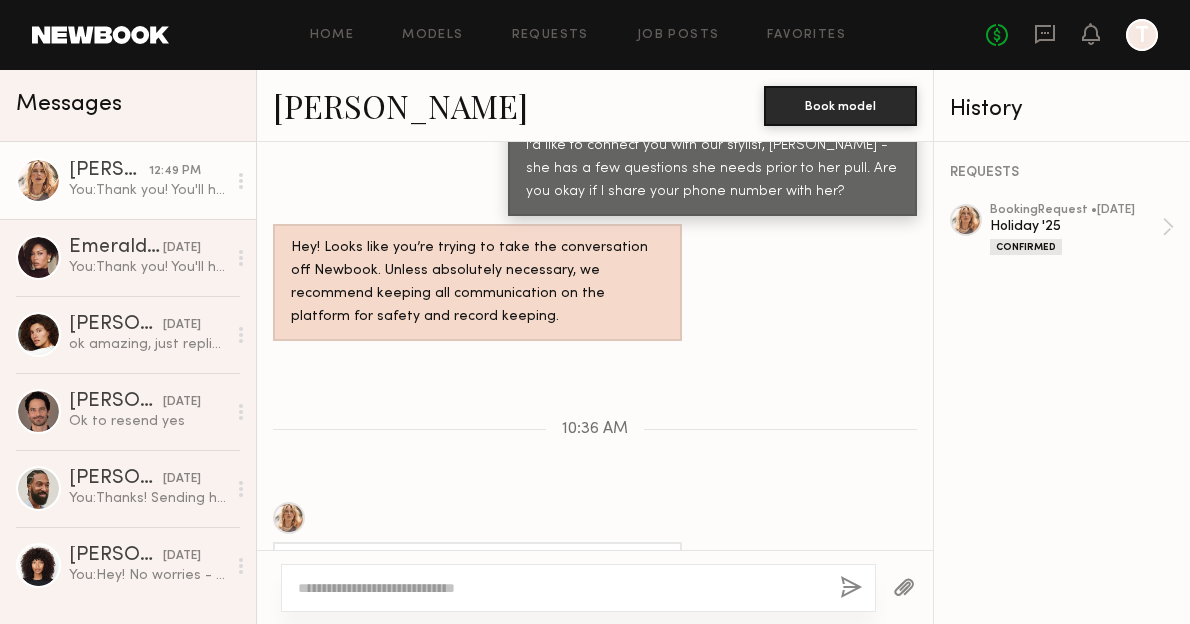 scroll, scrollTop: 1359, scrollLeft: 0, axis: vertical 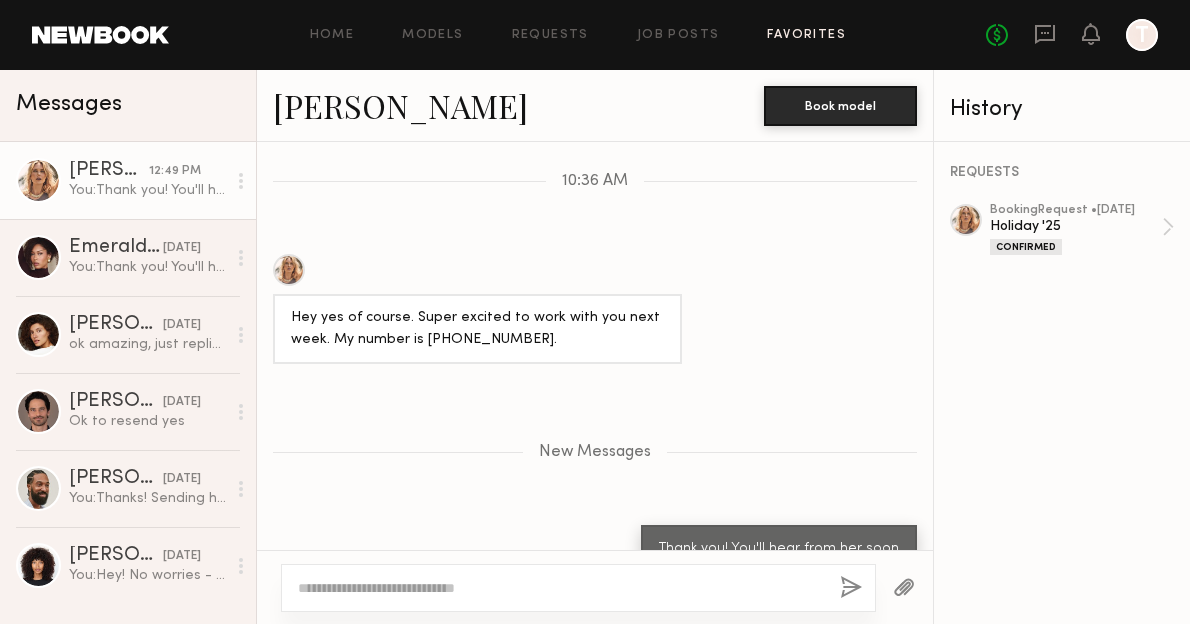 click on "Favorites" 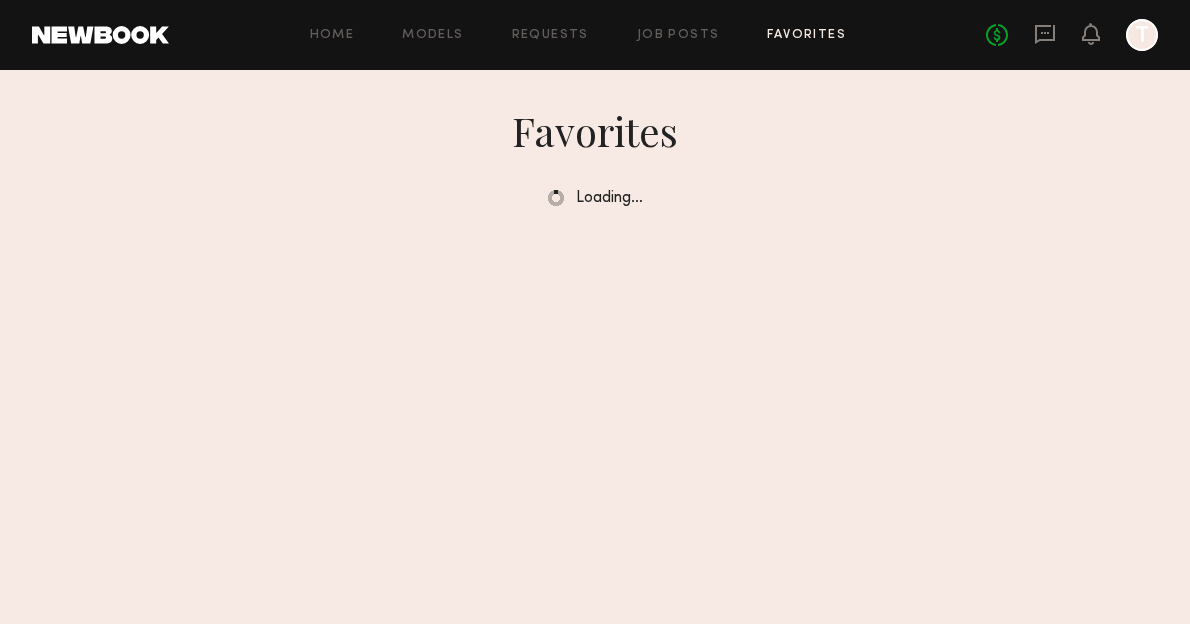 click on "No fees up to $5,000 T" 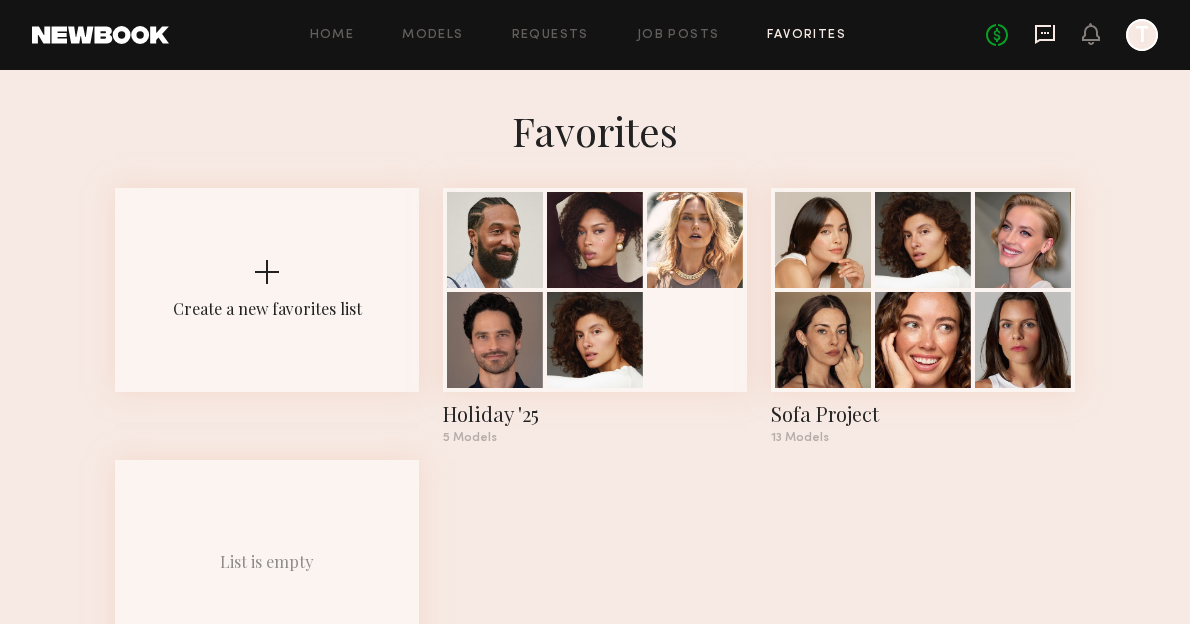 click 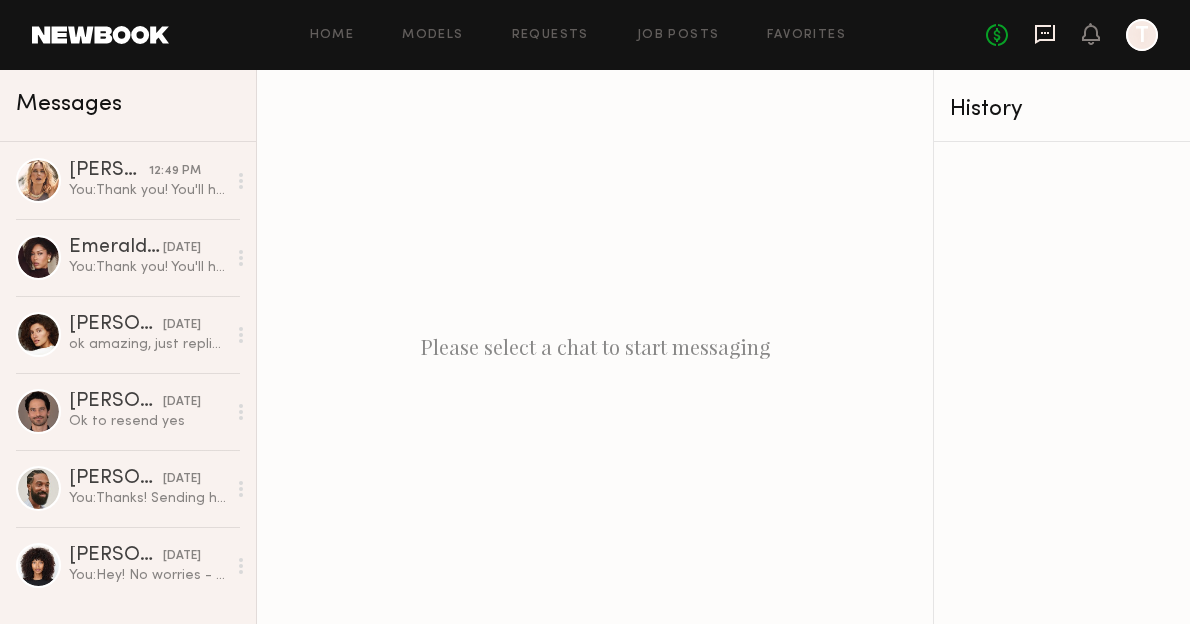 click 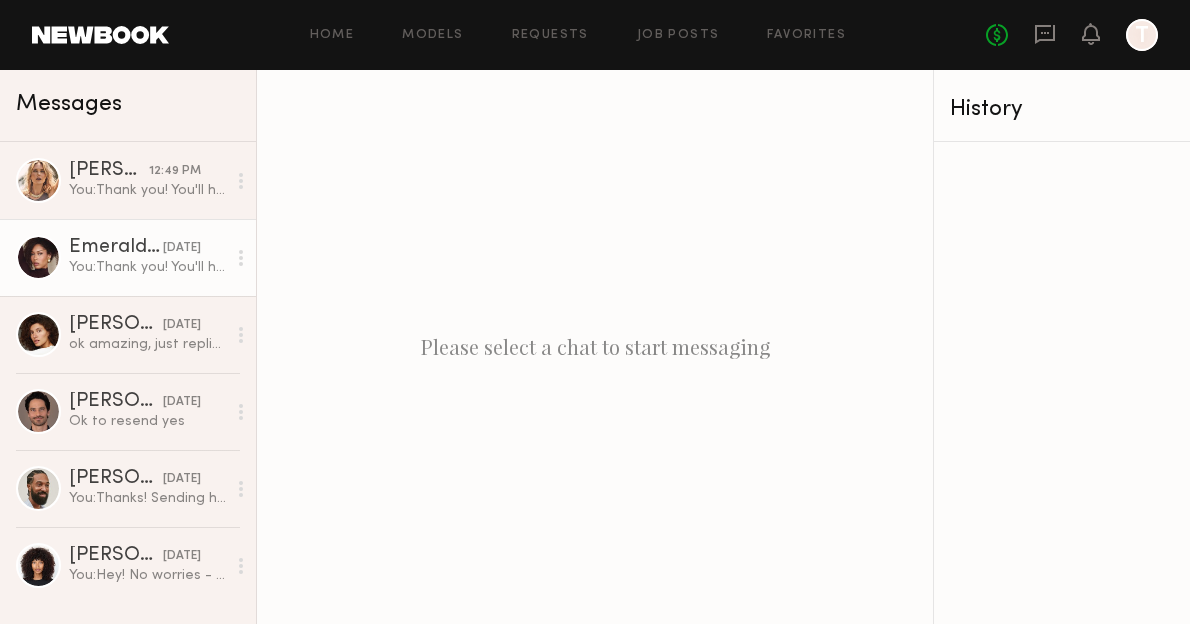 click on "Emerald L." 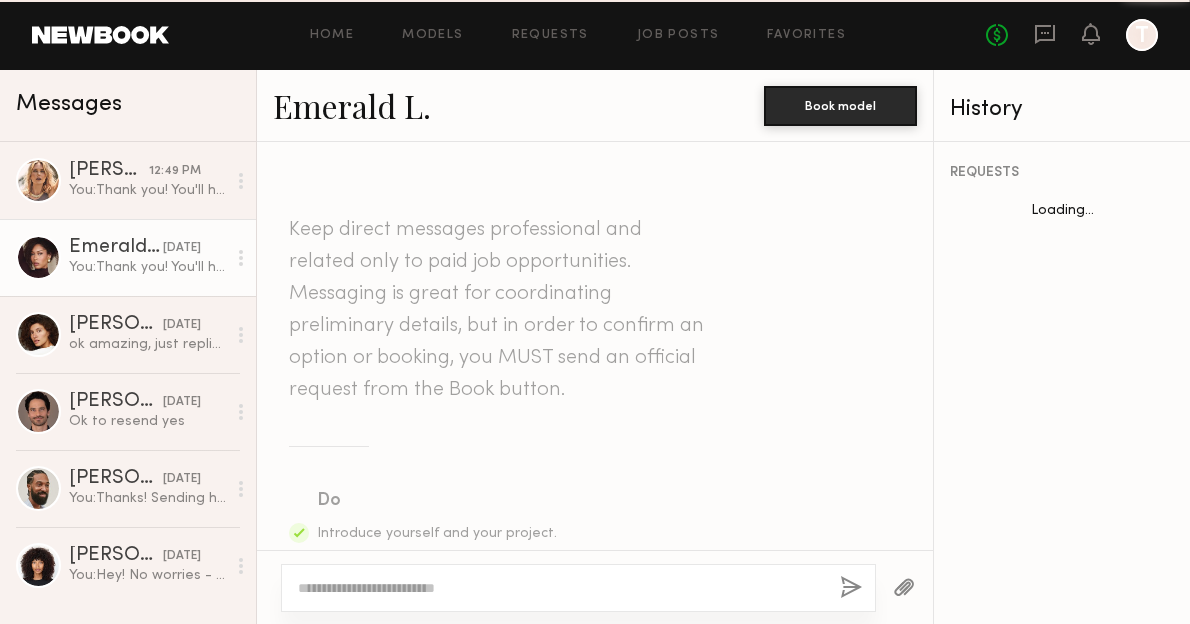 scroll, scrollTop: 2114, scrollLeft: 0, axis: vertical 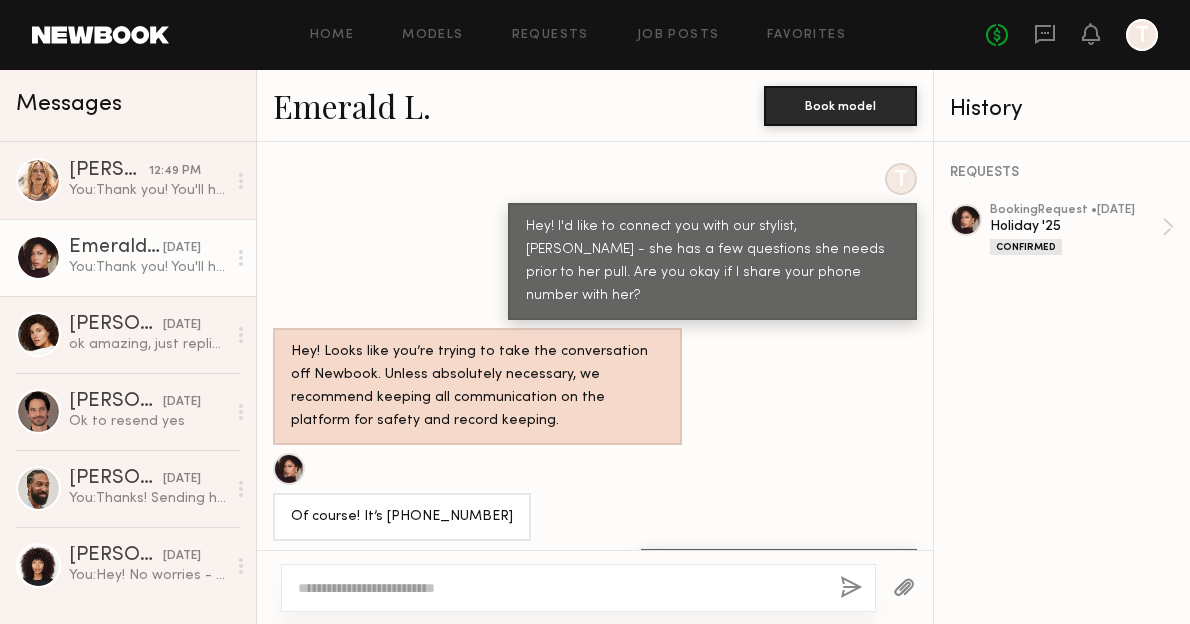 click 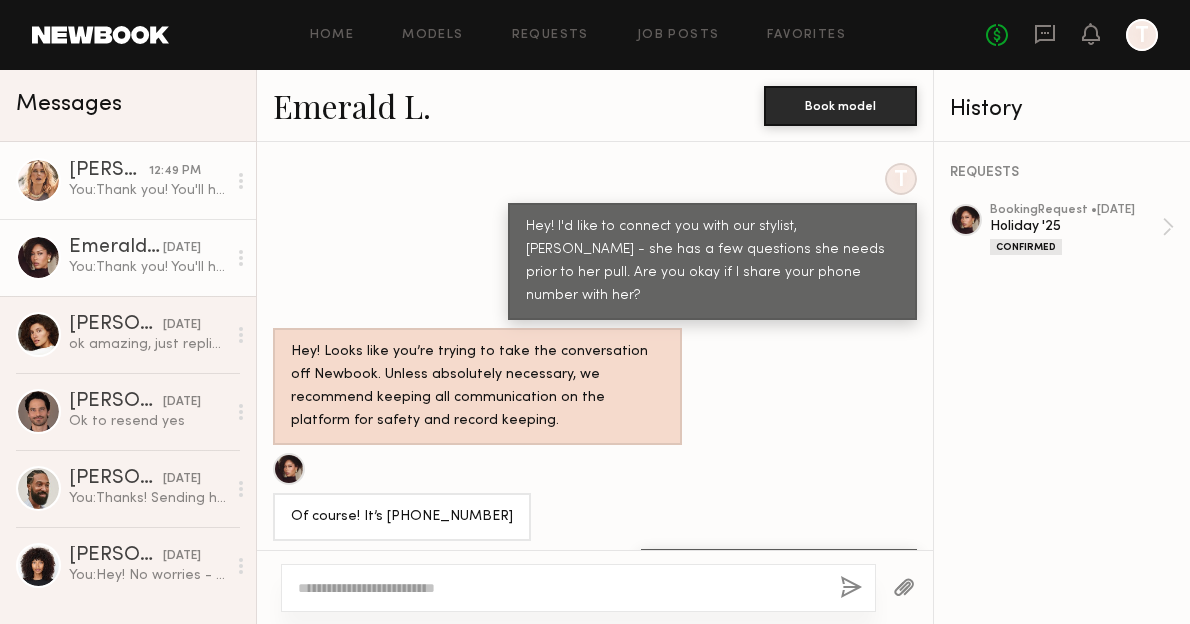 click on "Anastassija M." 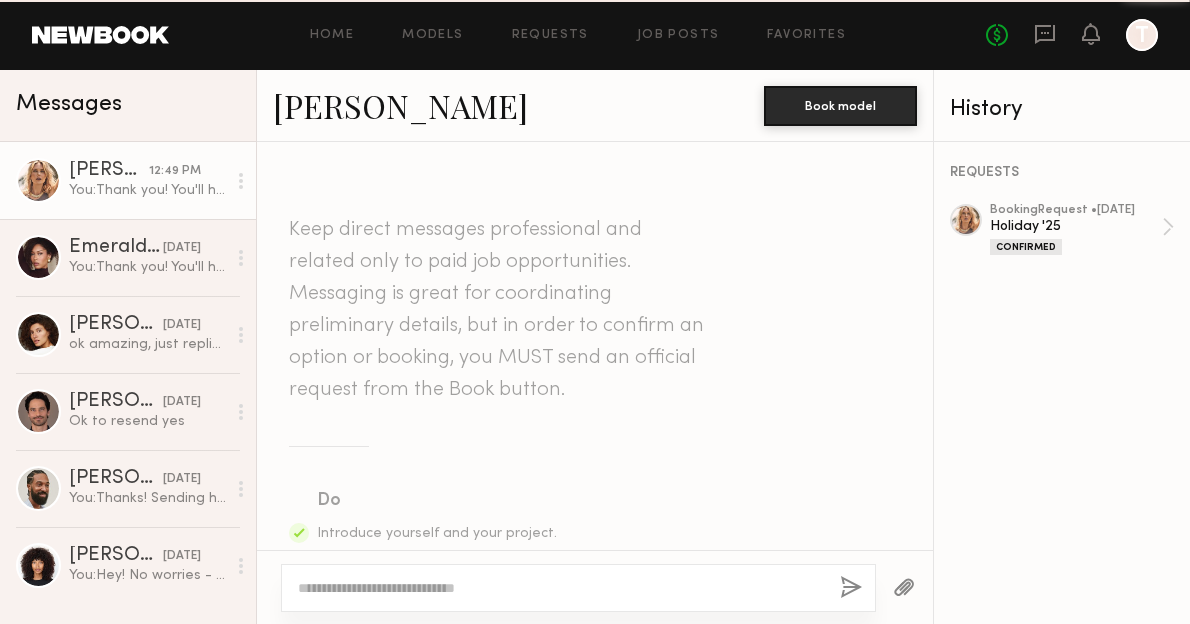 scroll, scrollTop: 1207, scrollLeft: 0, axis: vertical 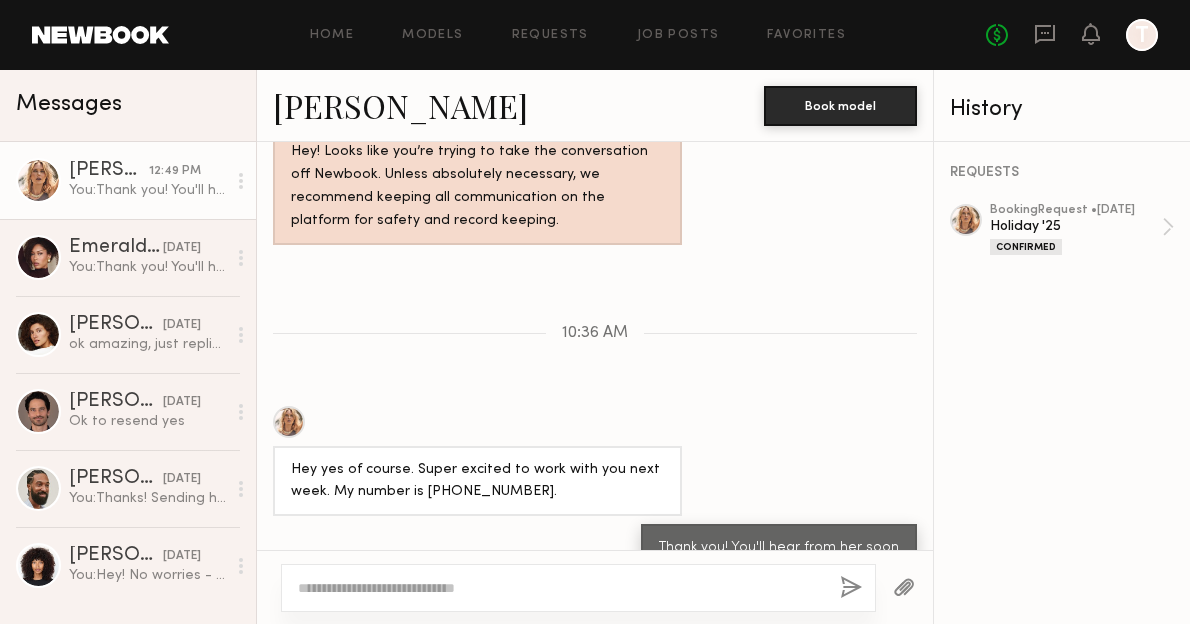 click 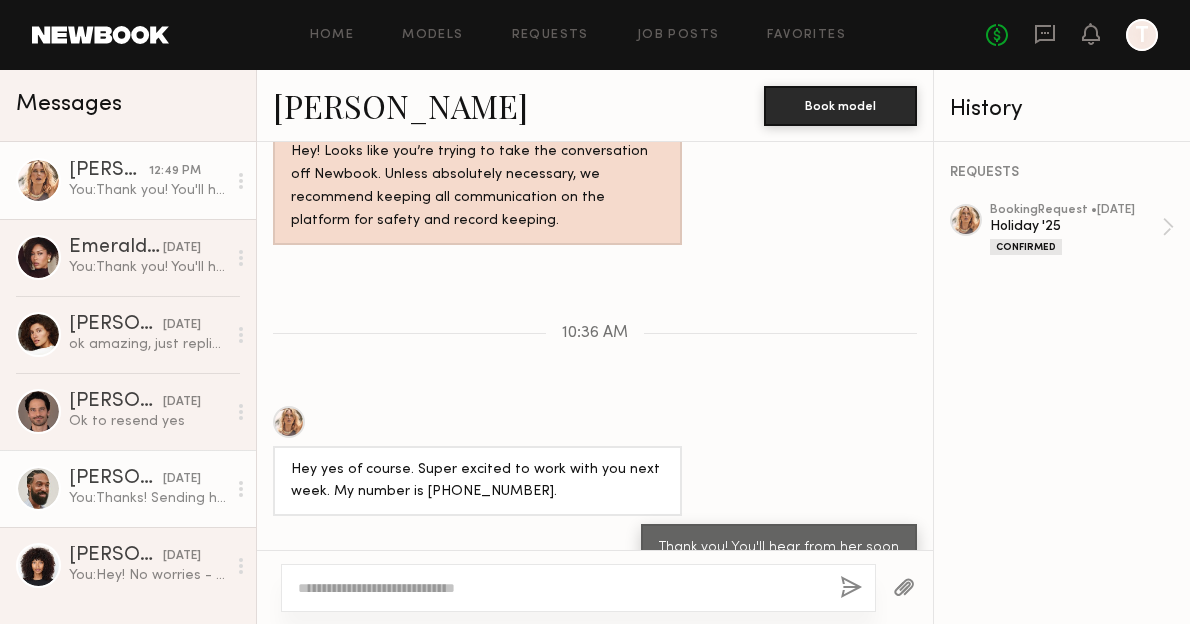 click on "Josh S. yesterday You:  Thanks! Sending her way now" 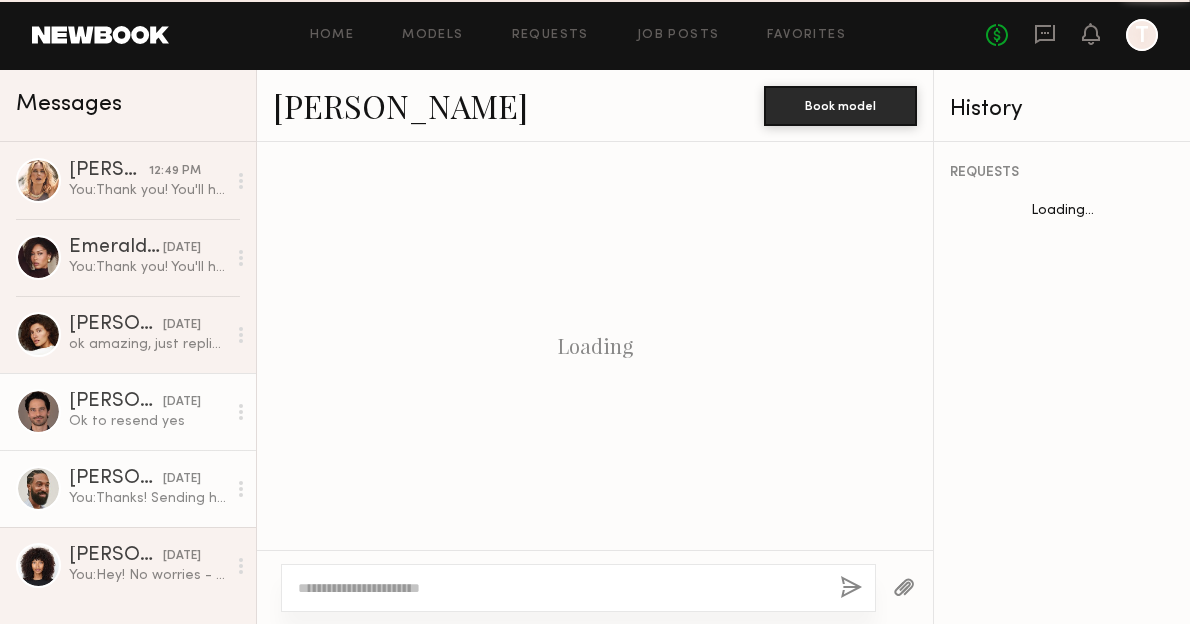 scroll, scrollTop: 1032, scrollLeft: 0, axis: vertical 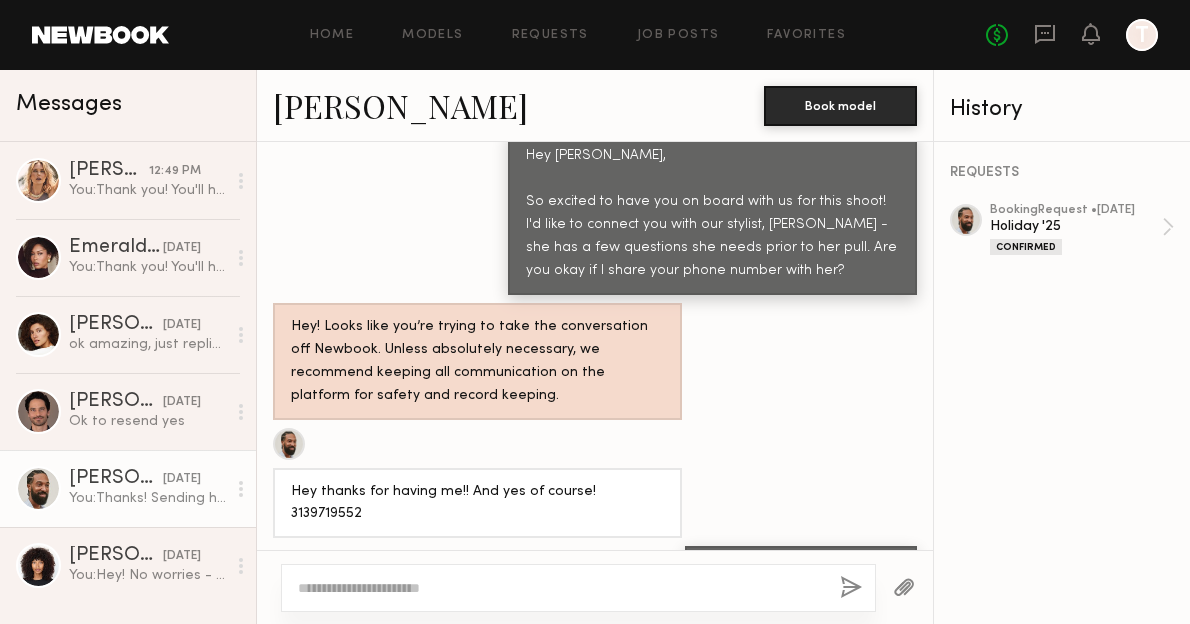 click 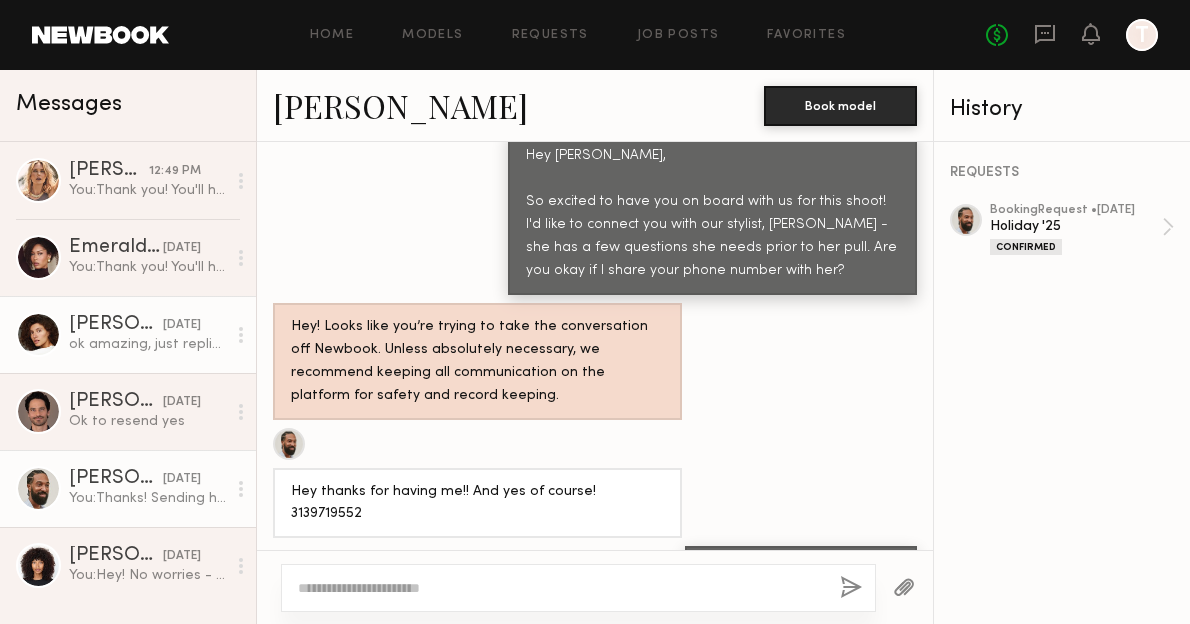 click 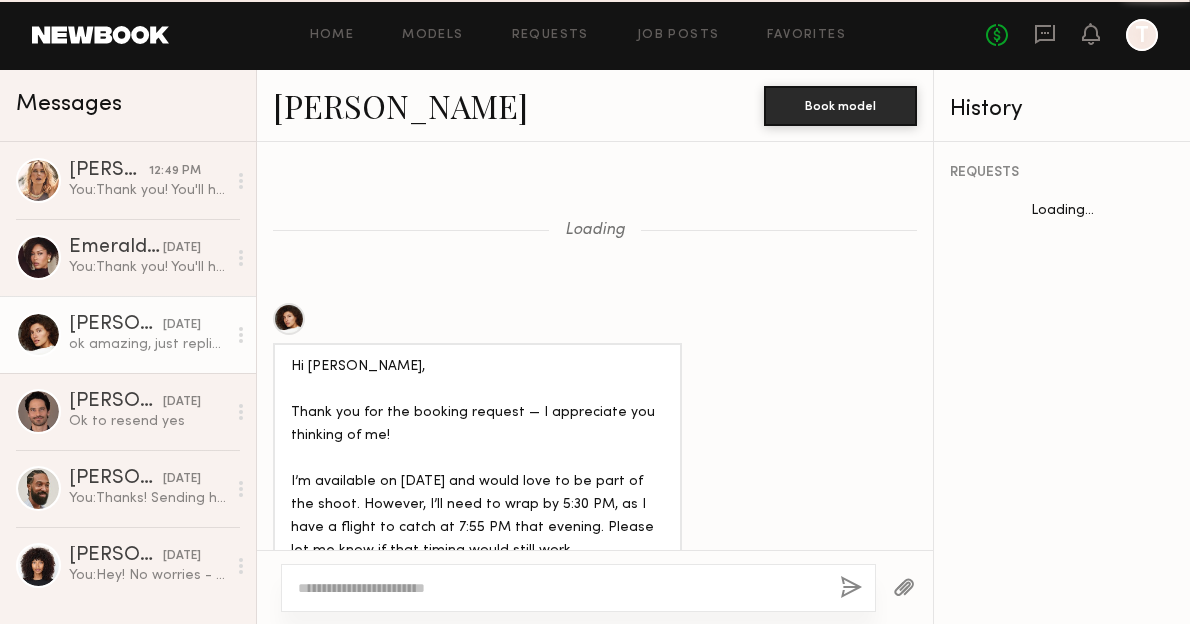 scroll, scrollTop: 1711, scrollLeft: 0, axis: vertical 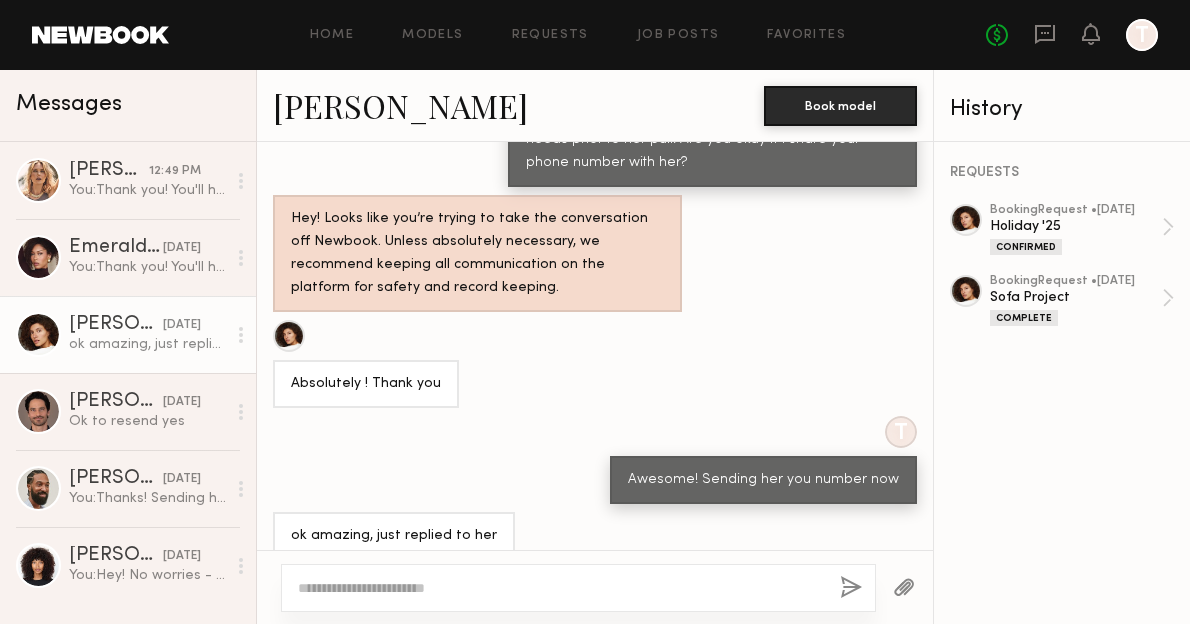 click 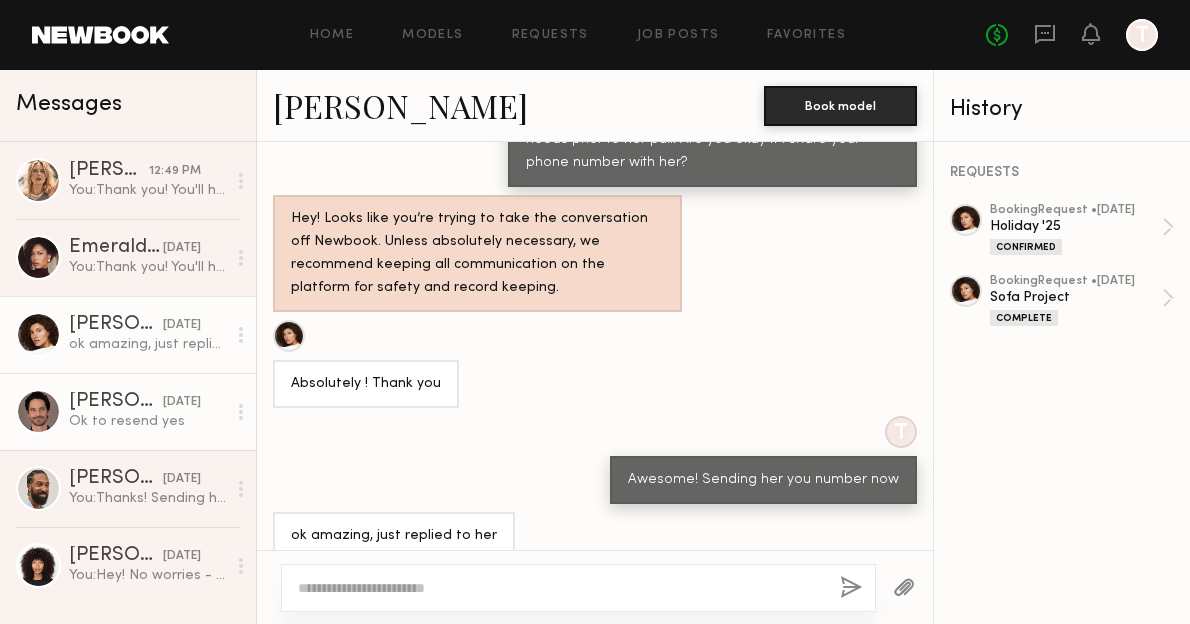 click on "yesterday" 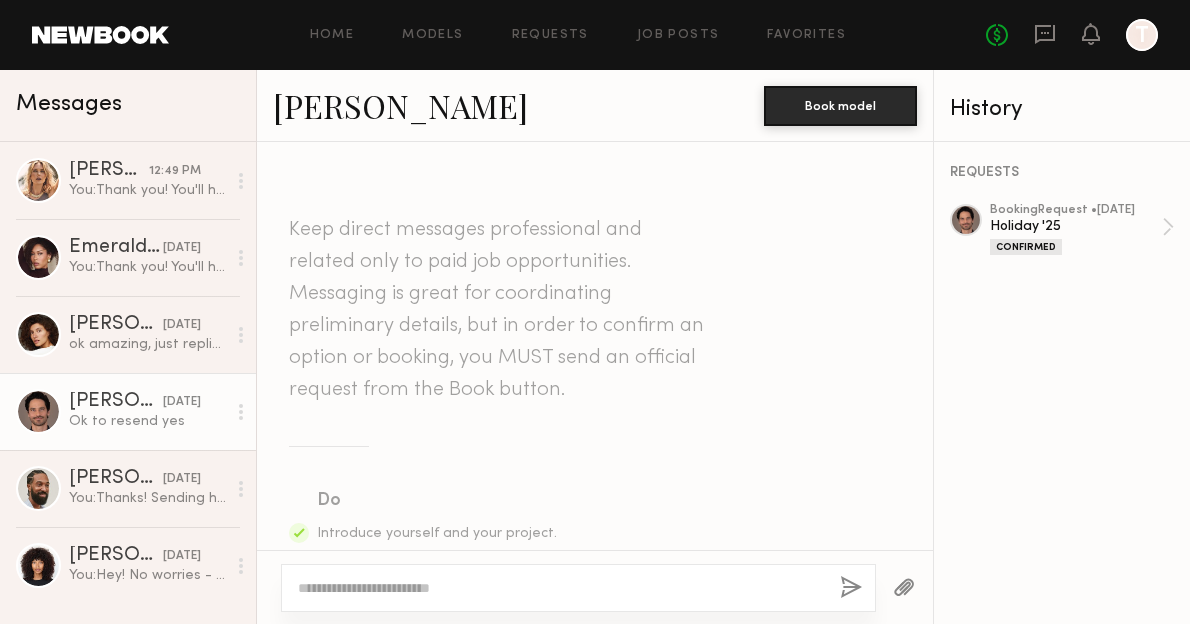 scroll, scrollTop: 1207, scrollLeft: 0, axis: vertical 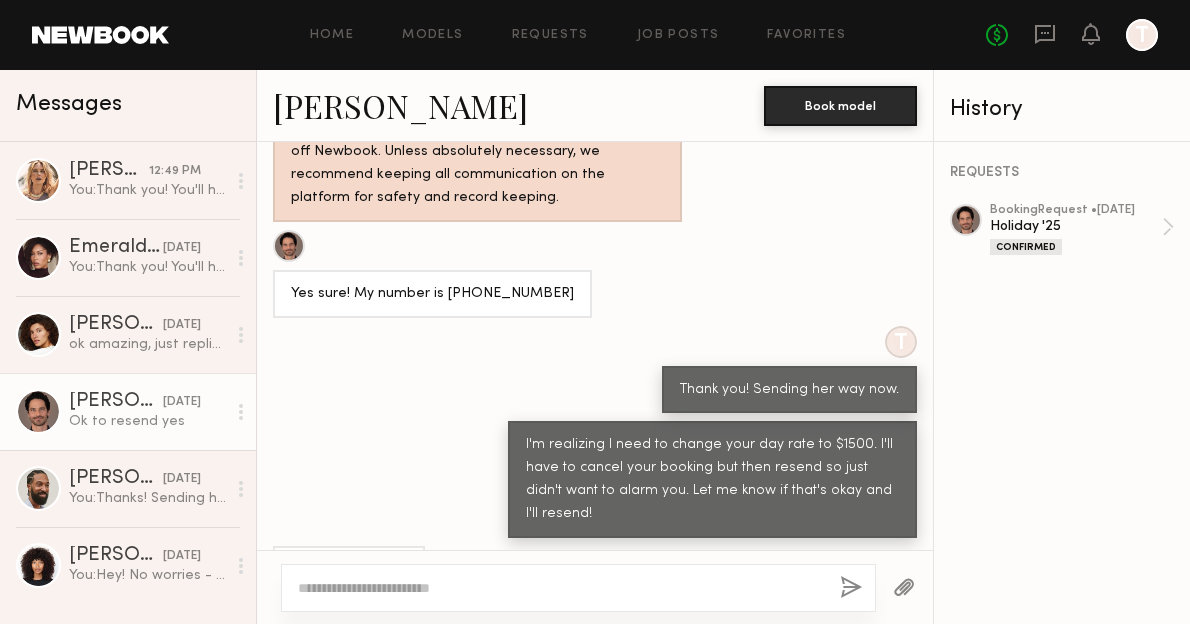 click 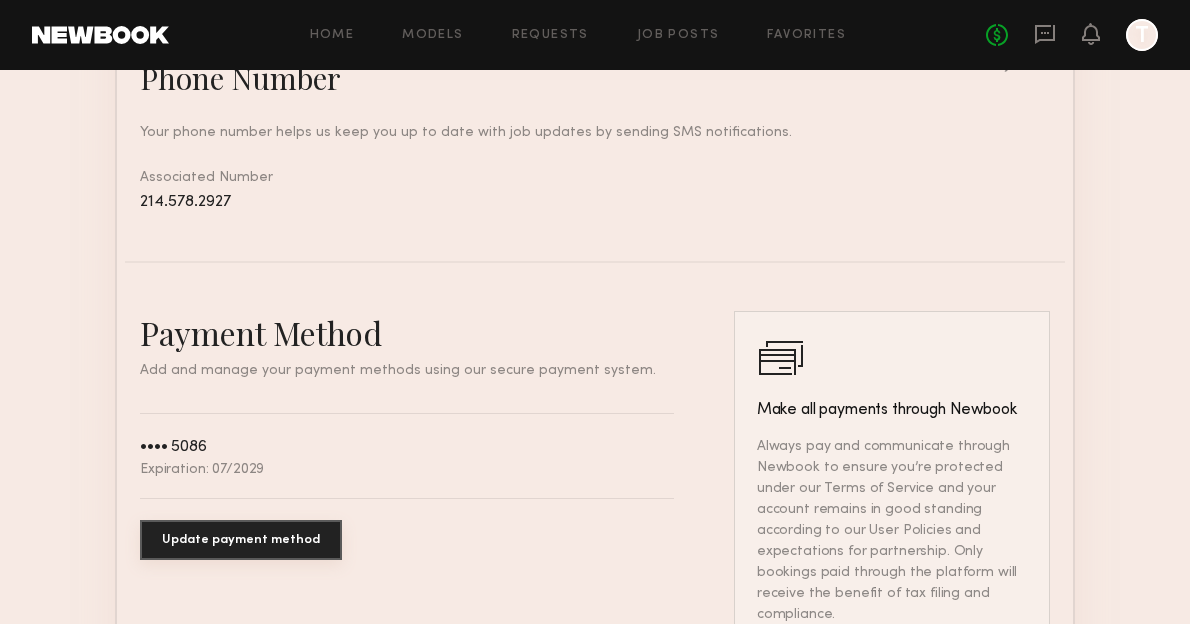 scroll, scrollTop: 1244, scrollLeft: 0, axis: vertical 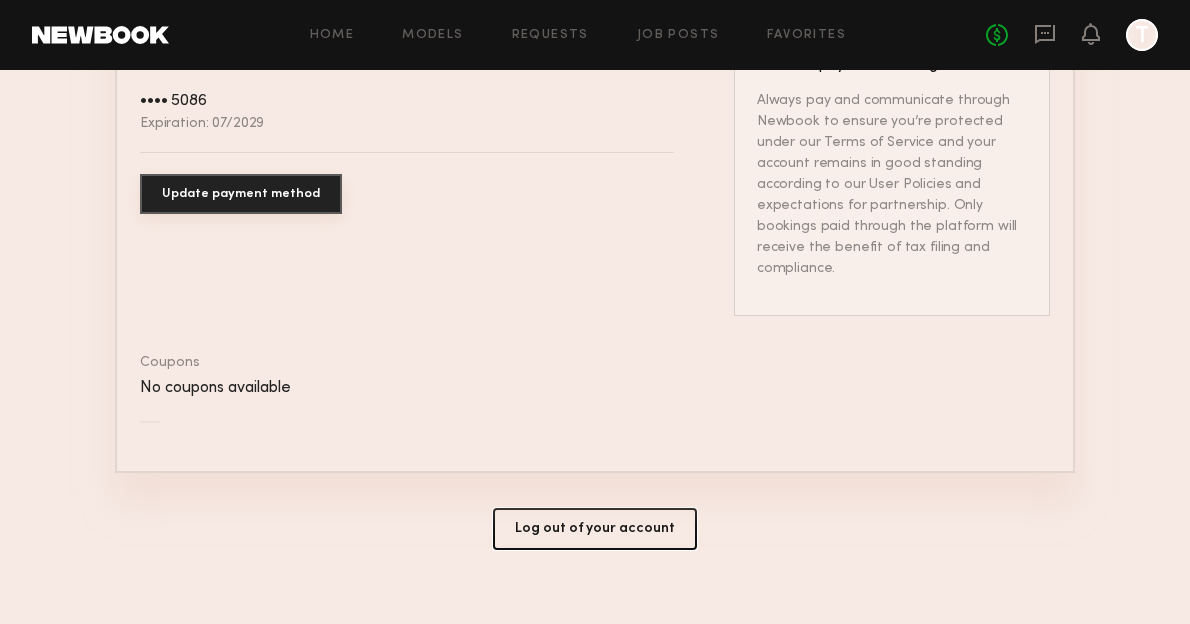 click on "Log out of your account" 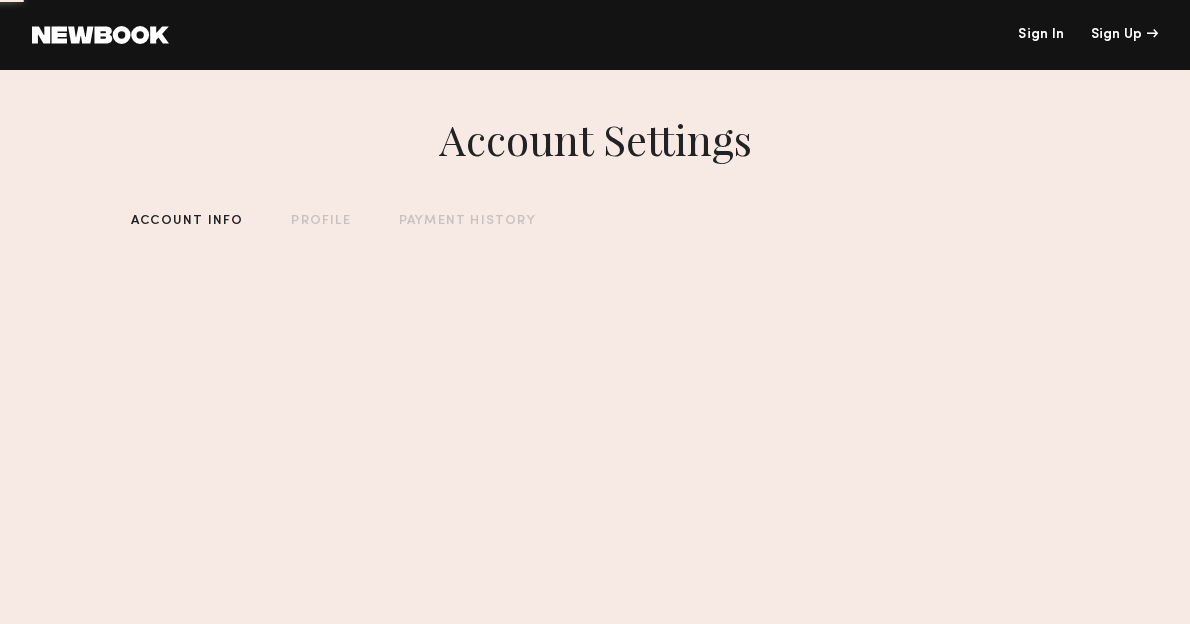 scroll, scrollTop: 0, scrollLeft: 0, axis: both 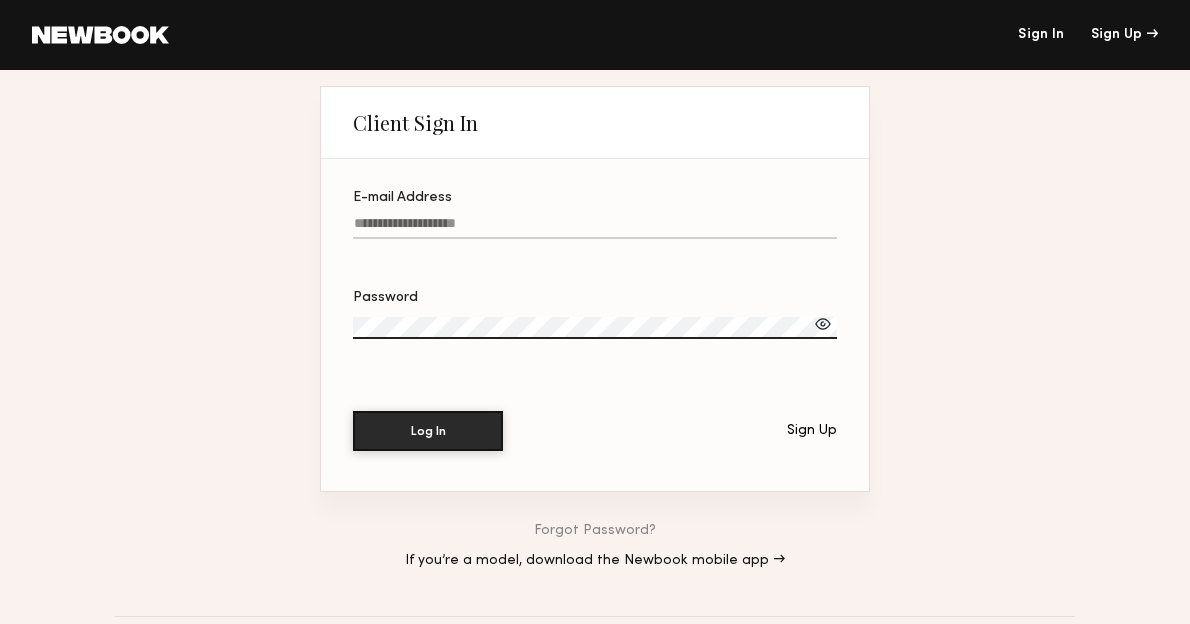 type on "**********" 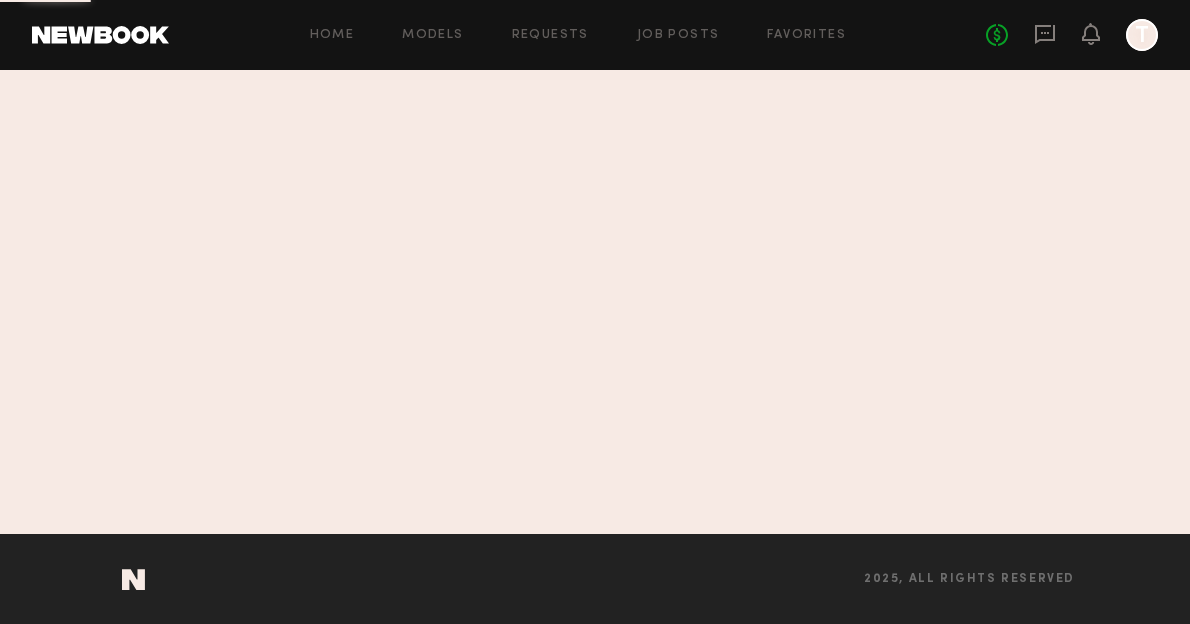 scroll, scrollTop: 0, scrollLeft: 0, axis: both 